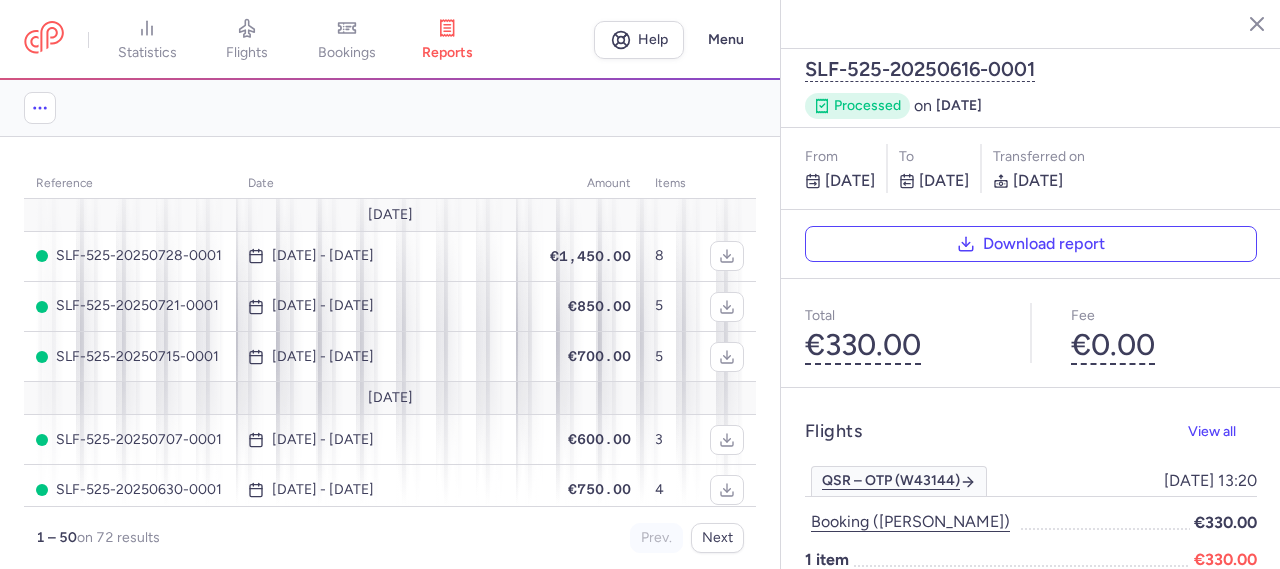 scroll, scrollTop: 0, scrollLeft: 0, axis: both 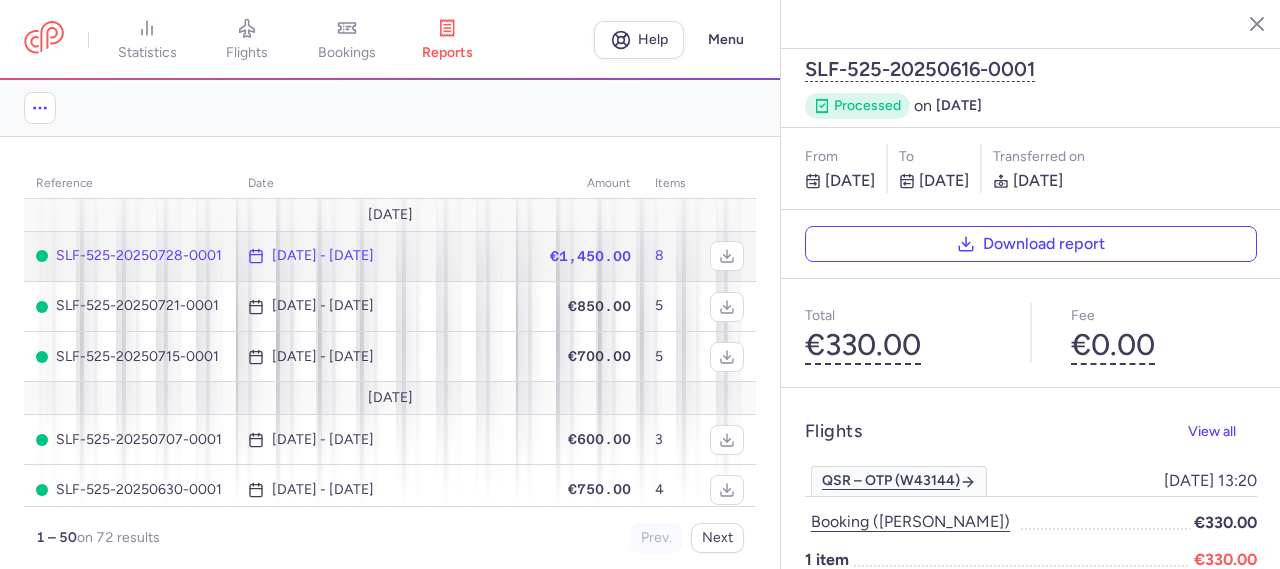 click on "[DATE] - [DATE]" at bounding box center (323, 256) 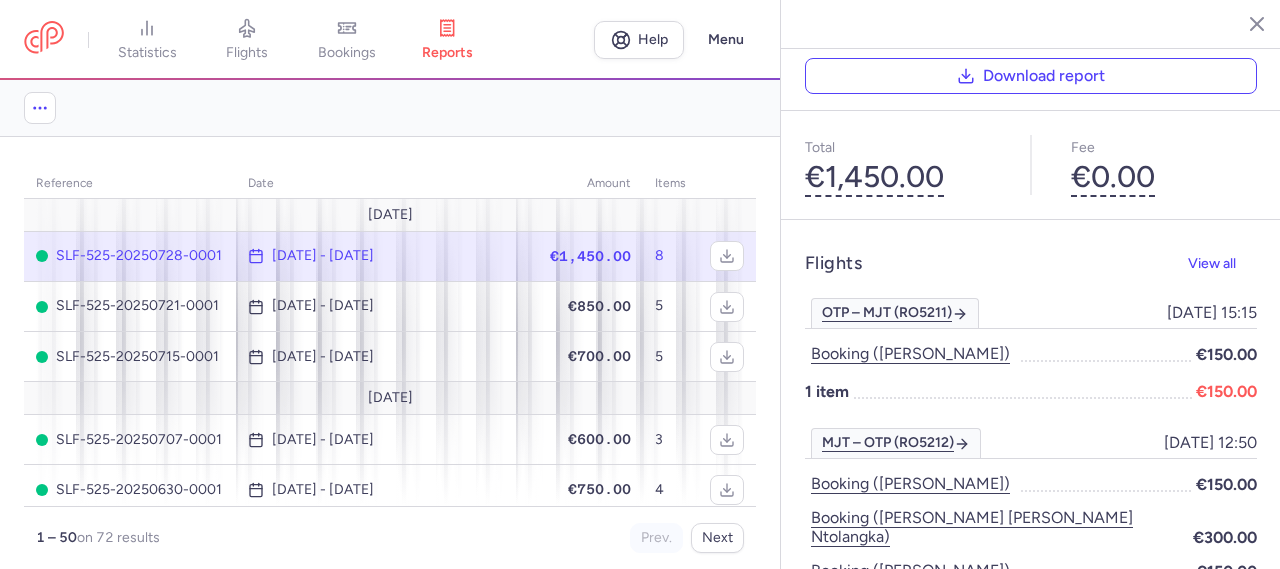 scroll, scrollTop: 126, scrollLeft: 0, axis: vertical 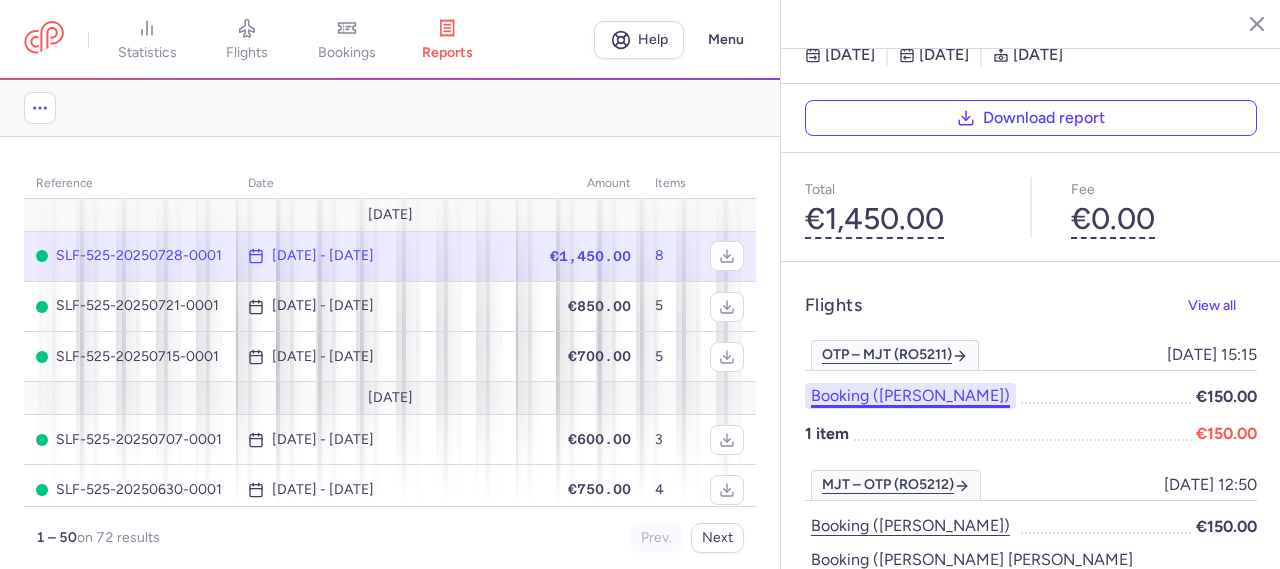 drag, startPoint x: 921, startPoint y: 348, endPoint x: 1018, endPoint y: 353, distance: 97.128784 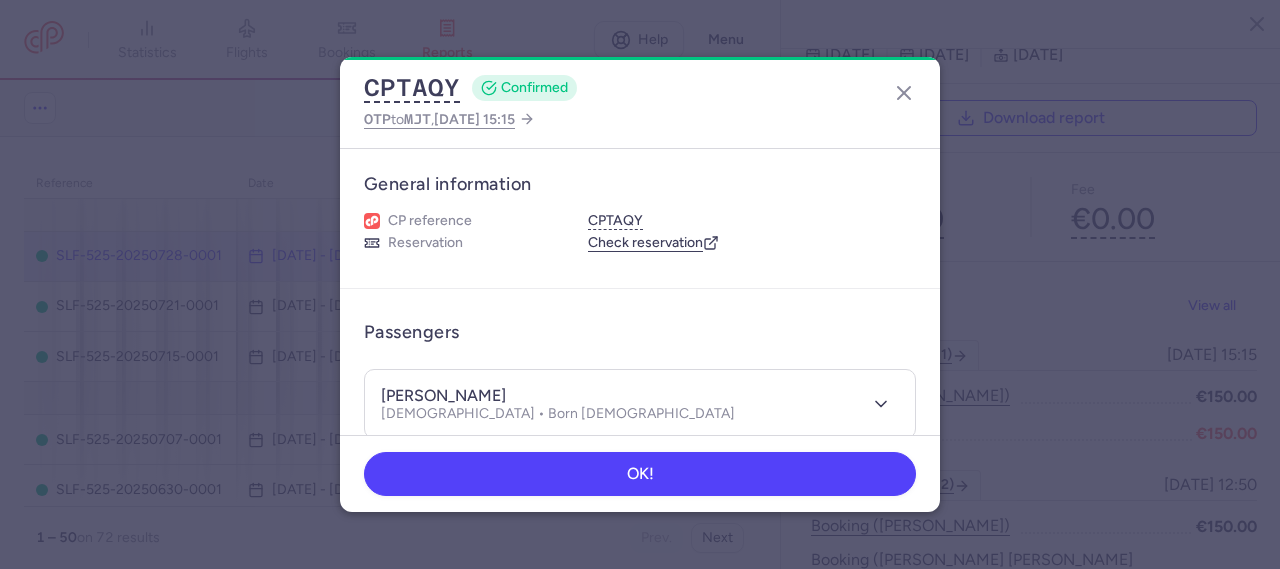 click on "[PERSON_NAME]" at bounding box center (443, 396) 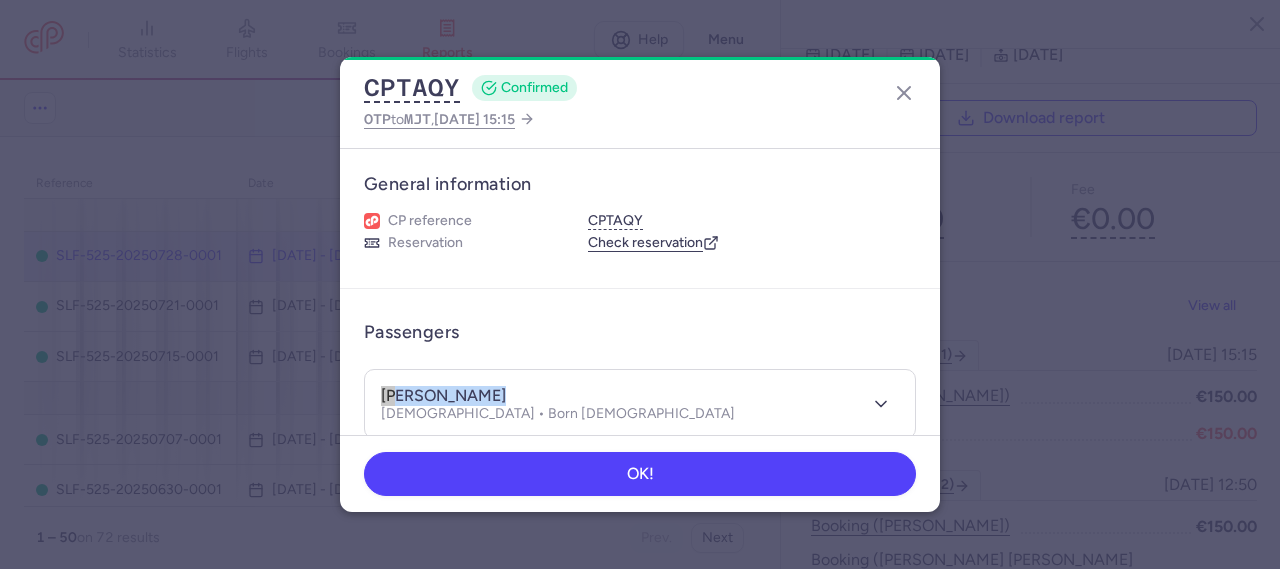 click on "[PERSON_NAME]" at bounding box center (443, 396) 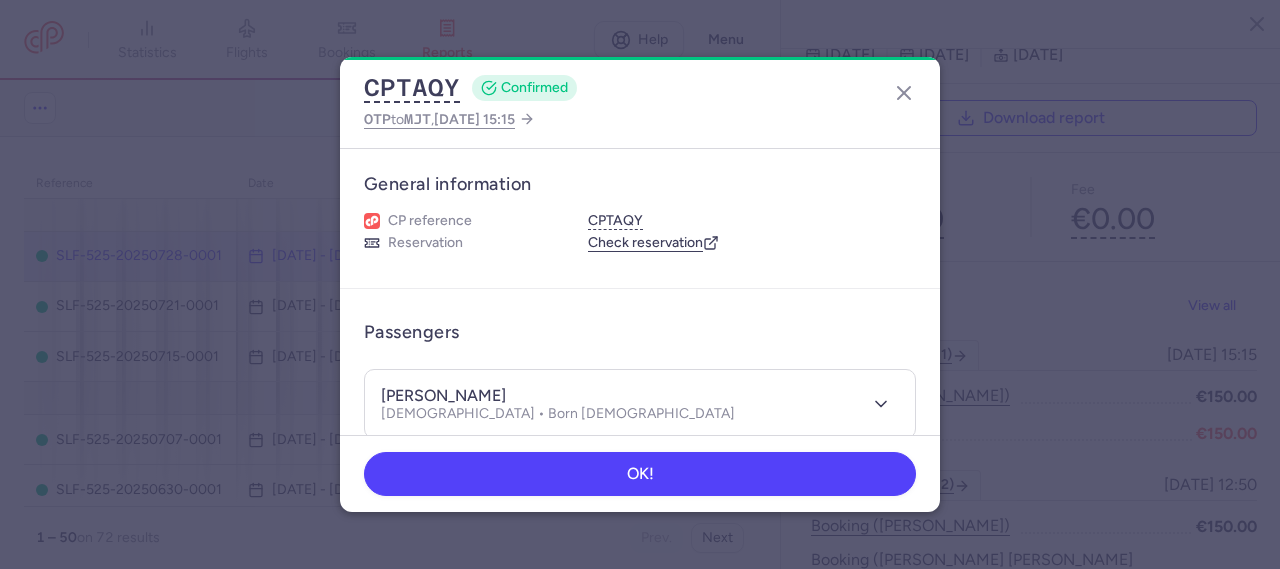 click on "[PERSON_NAME]" at bounding box center [443, 396] 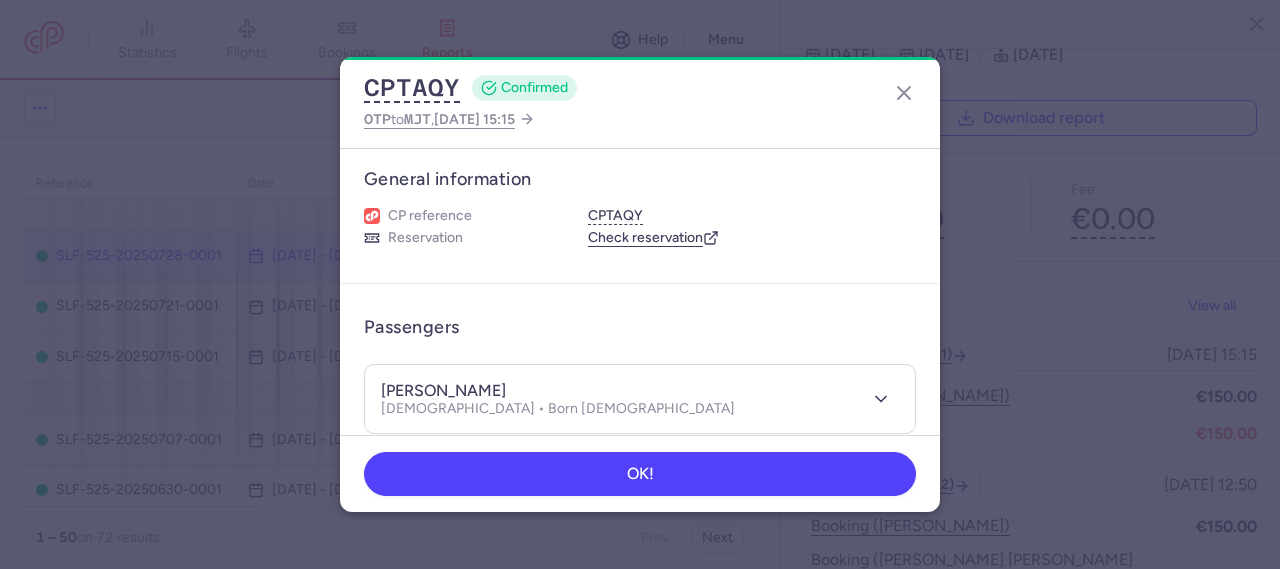 scroll, scrollTop: 0, scrollLeft: 0, axis: both 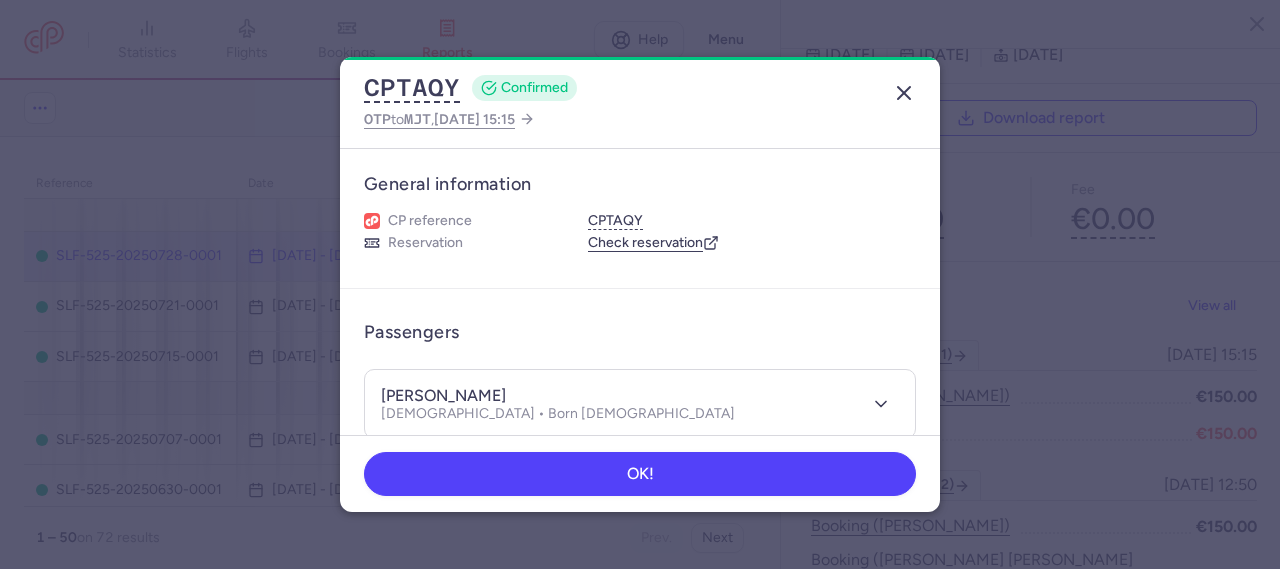 click 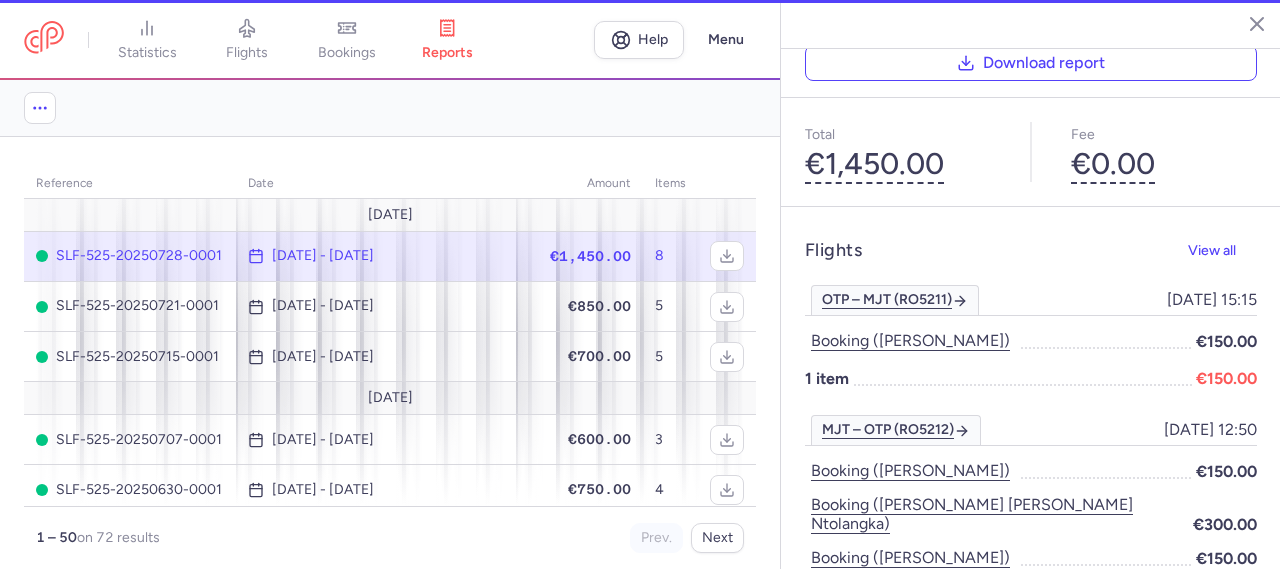 scroll, scrollTop: 226, scrollLeft: 0, axis: vertical 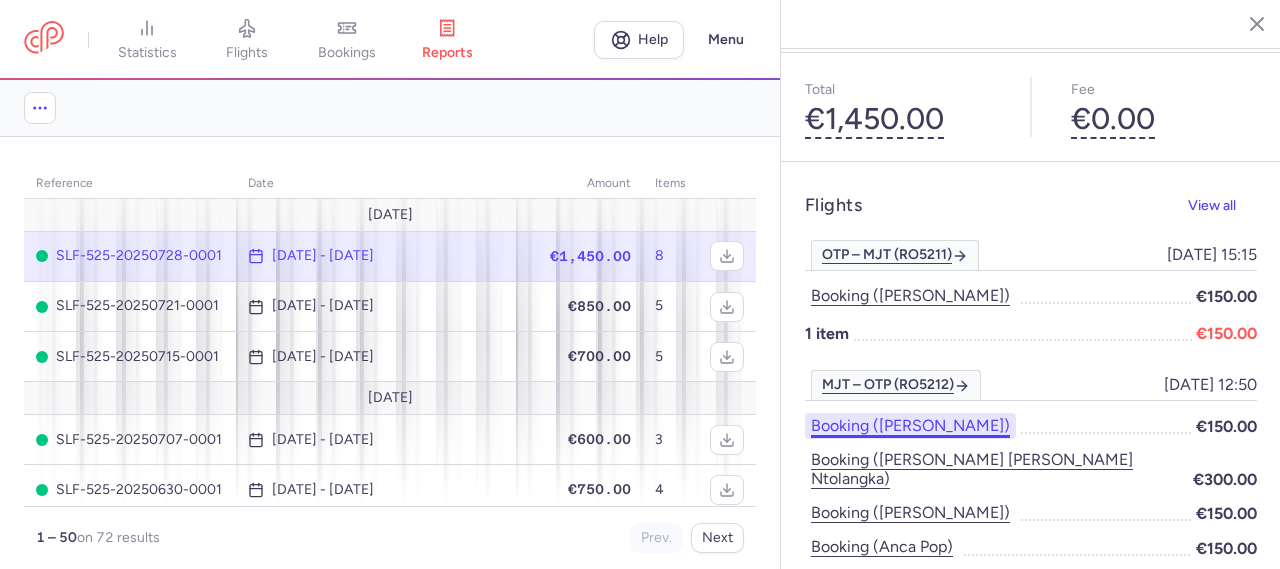 click on "Booking ([PERSON_NAME])" at bounding box center (910, 426) 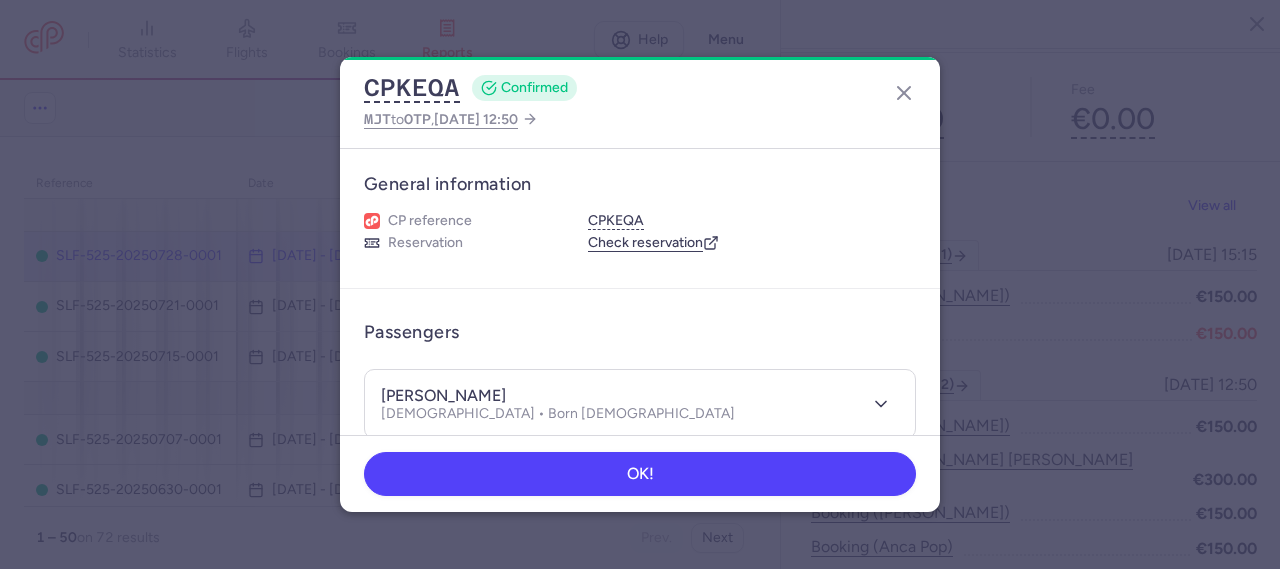 click on "[PERSON_NAME]" at bounding box center [443, 396] 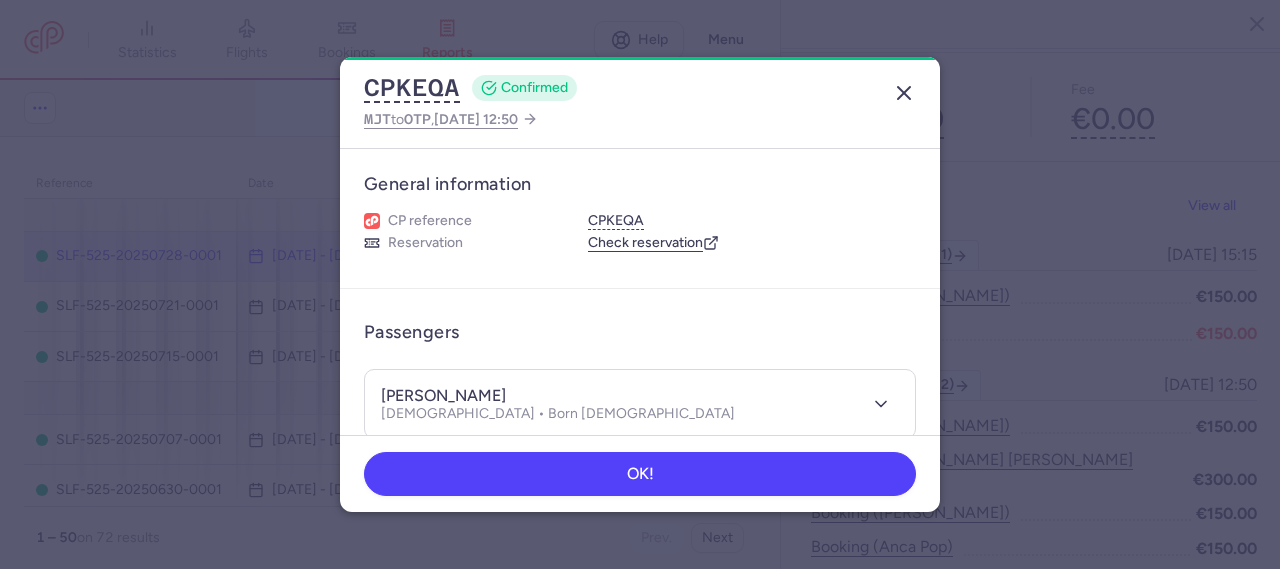 click 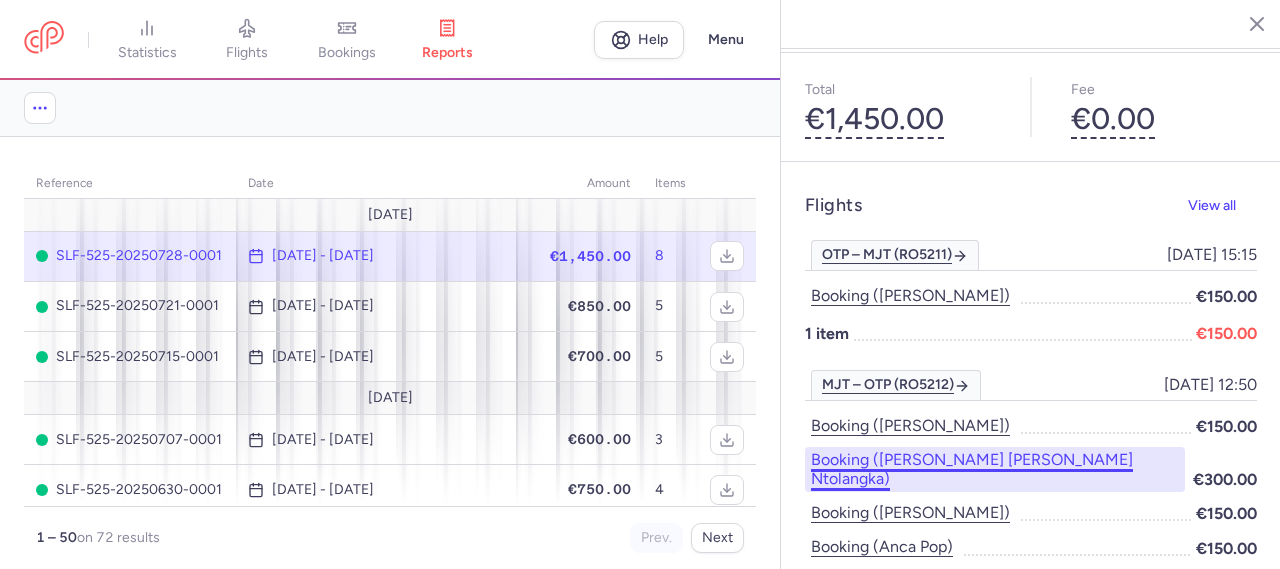 drag, startPoint x: 976, startPoint y: 410, endPoint x: 1026, endPoint y: 413, distance: 50.08992 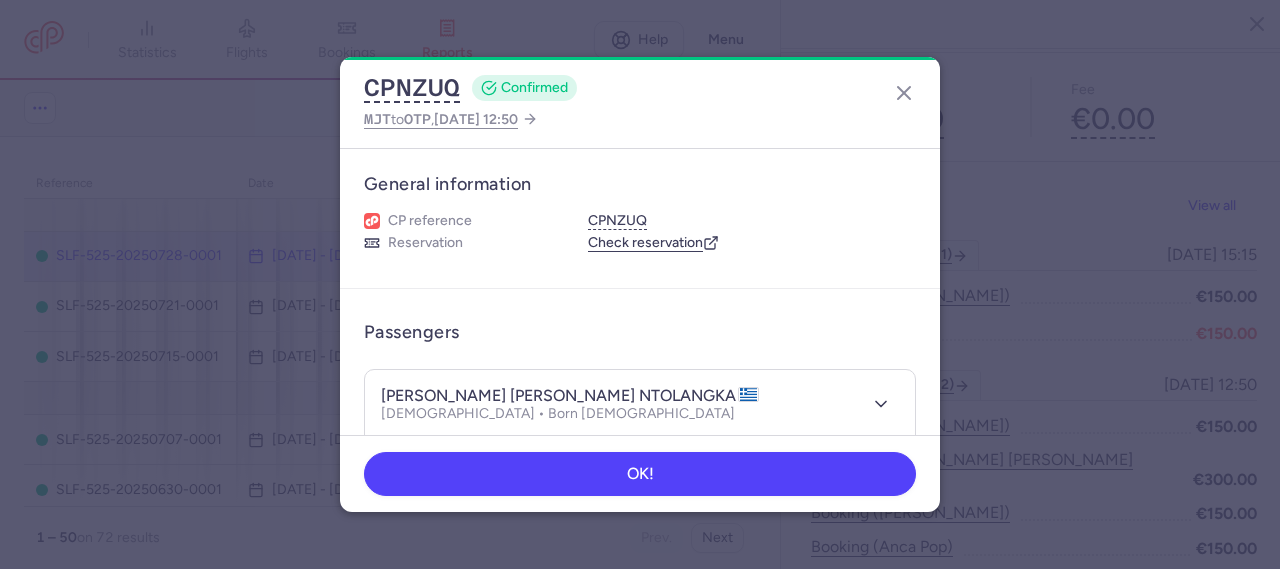 click on "[PERSON_NAME] [PERSON_NAME] NTOLANGKA" at bounding box center [570, 396] 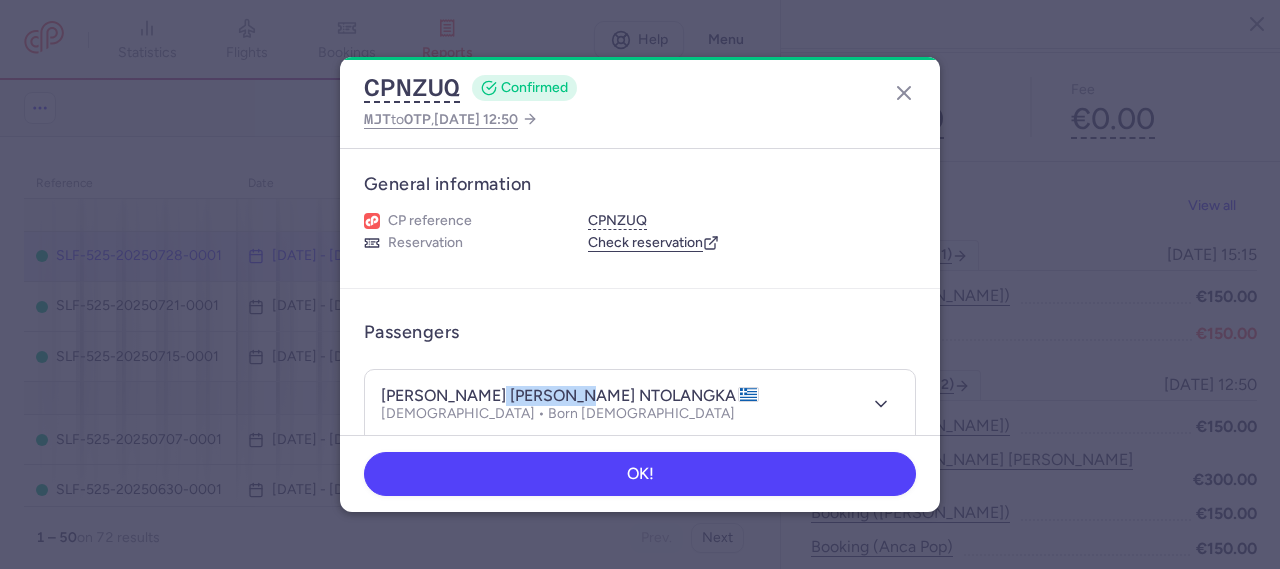click on "[PERSON_NAME] [PERSON_NAME] NTOLANGKA" at bounding box center [570, 396] 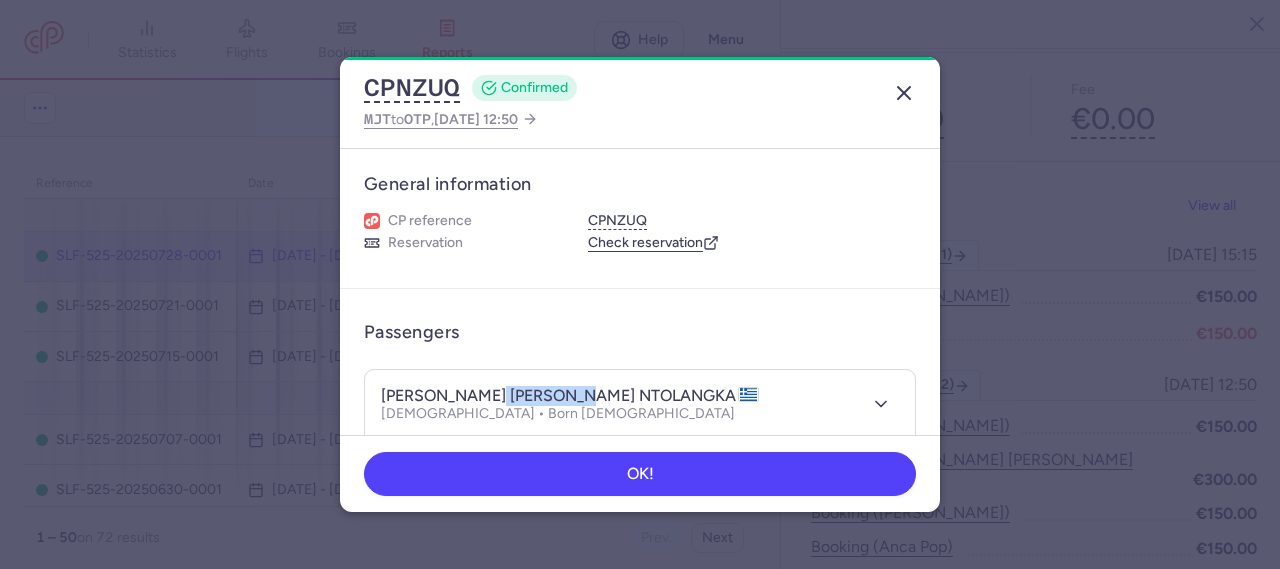 click 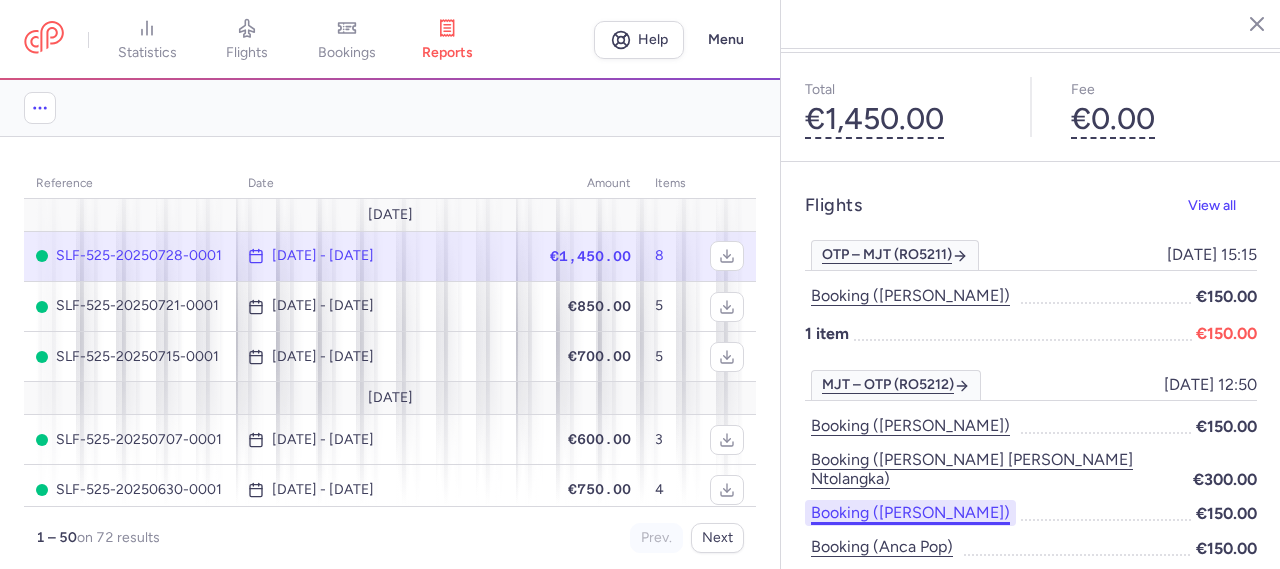 click on "Booking ([PERSON_NAME])" at bounding box center (910, 513) 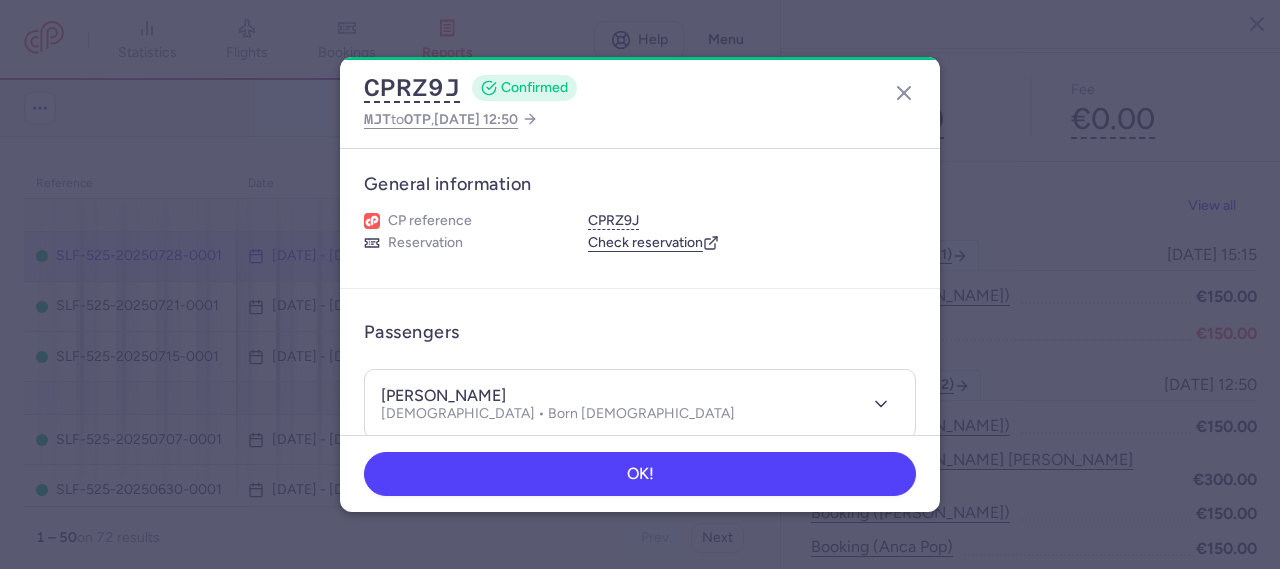 click on "[PERSON_NAME]" at bounding box center (443, 396) 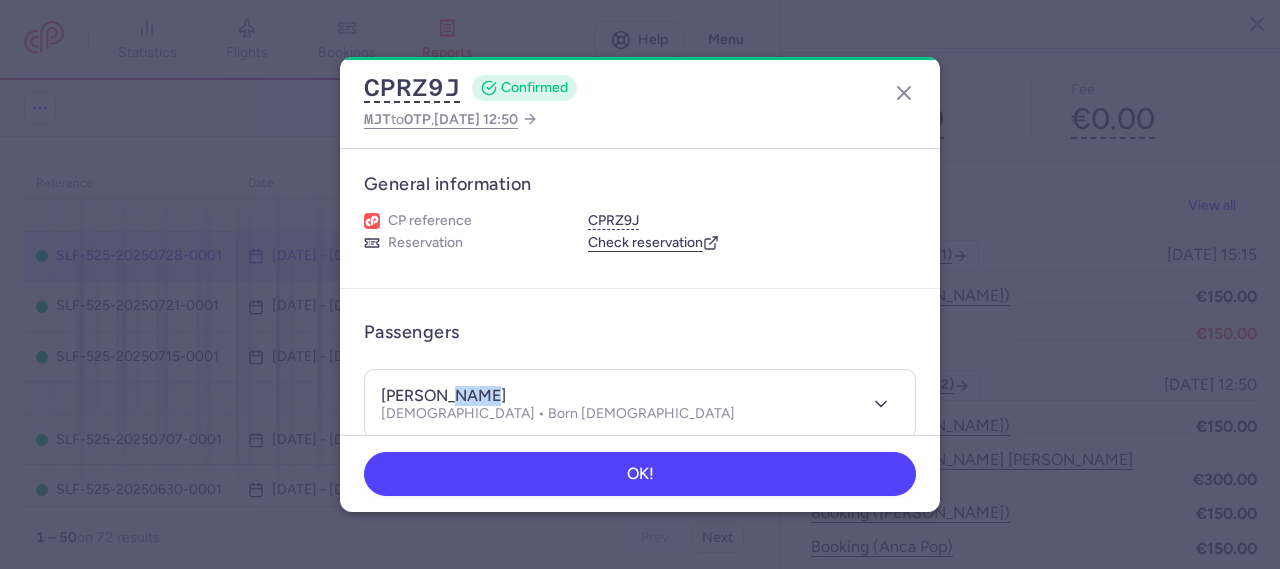 click on "[PERSON_NAME]" at bounding box center (443, 396) 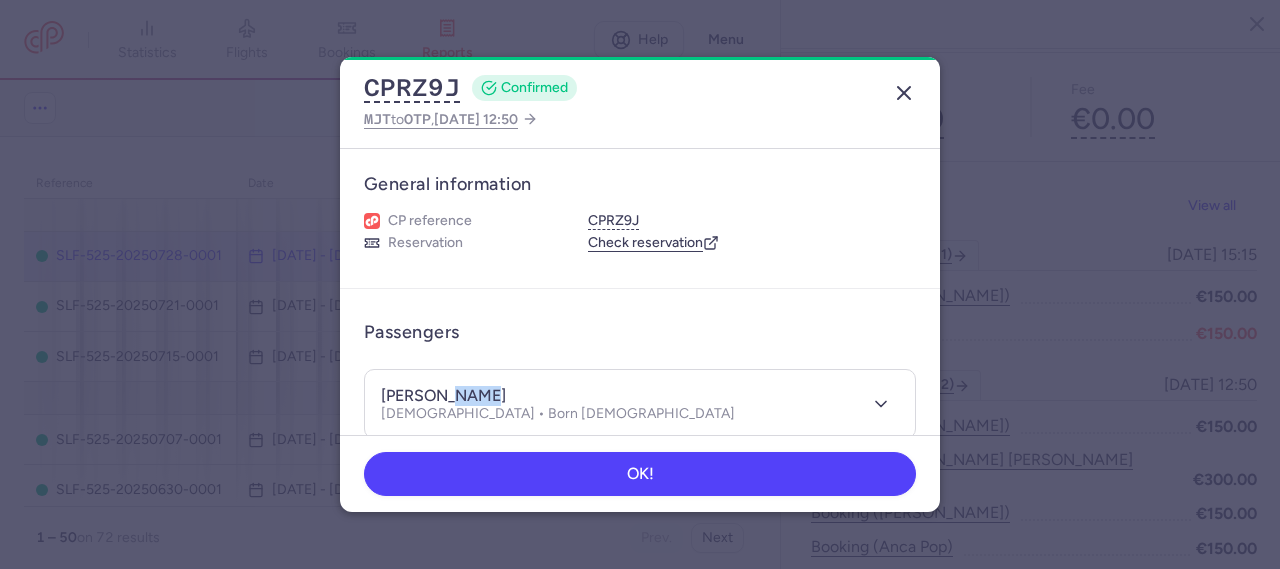 click 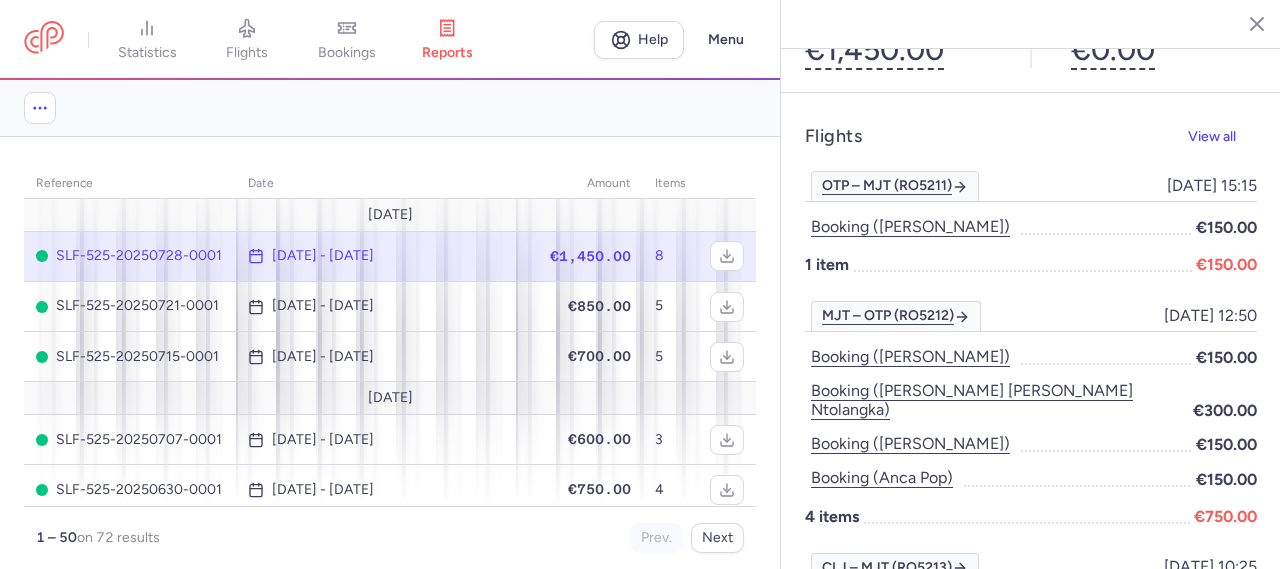 scroll, scrollTop: 326, scrollLeft: 0, axis: vertical 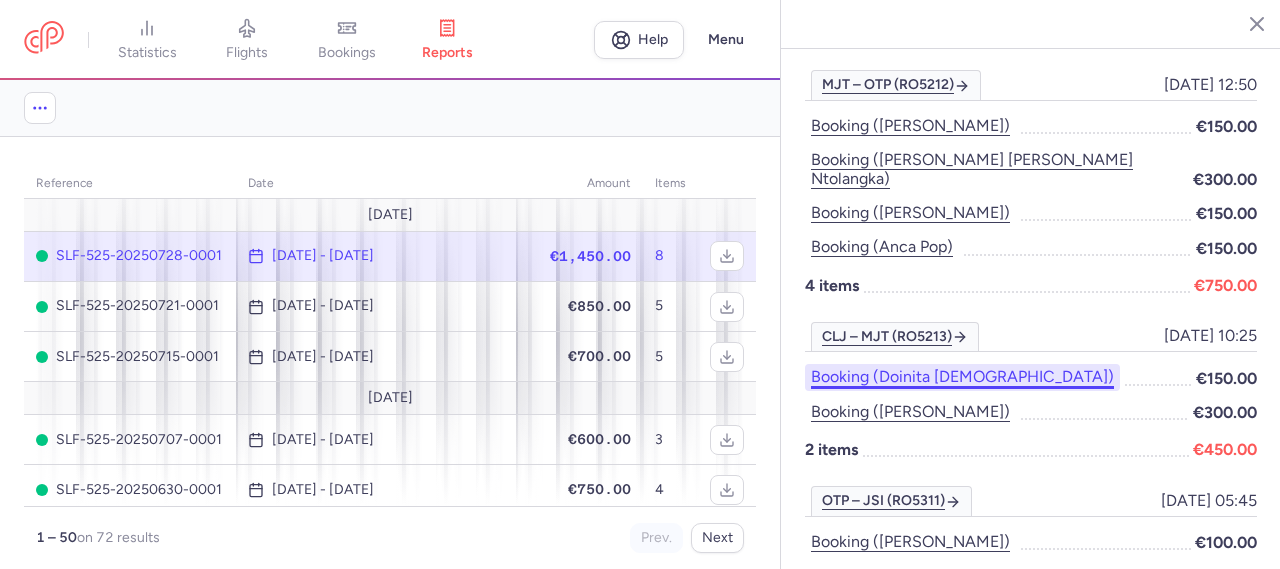 click on "Booking (doinita [DEMOGRAPHIC_DATA])" at bounding box center [962, 377] 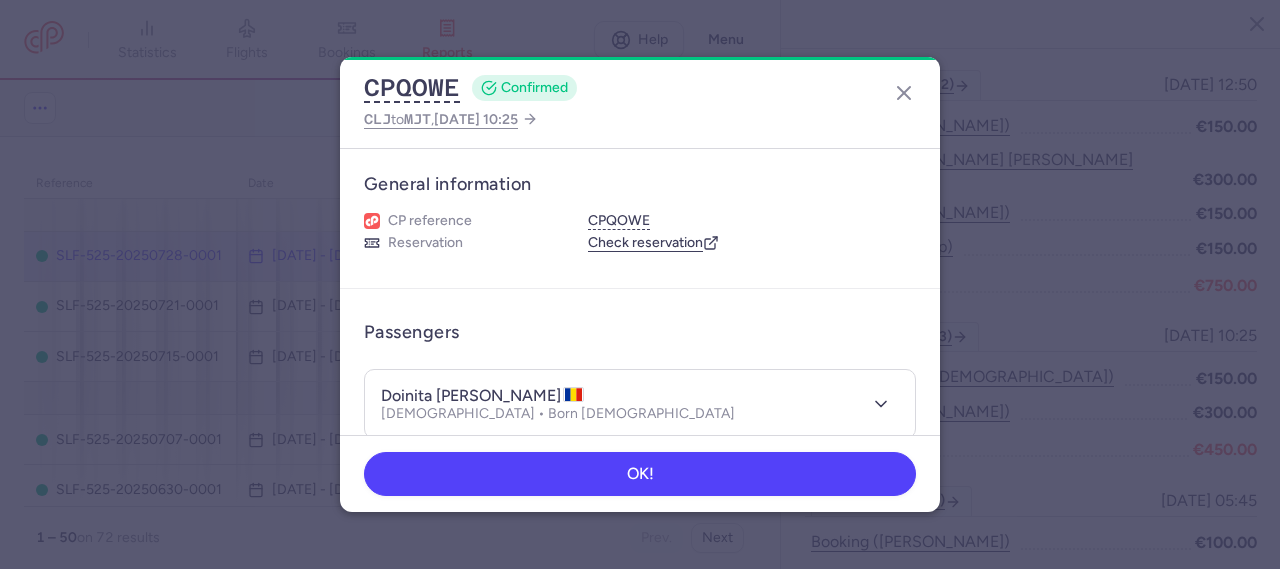 click on "doinita [PERSON_NAME]" at bounding box center (482, 396) 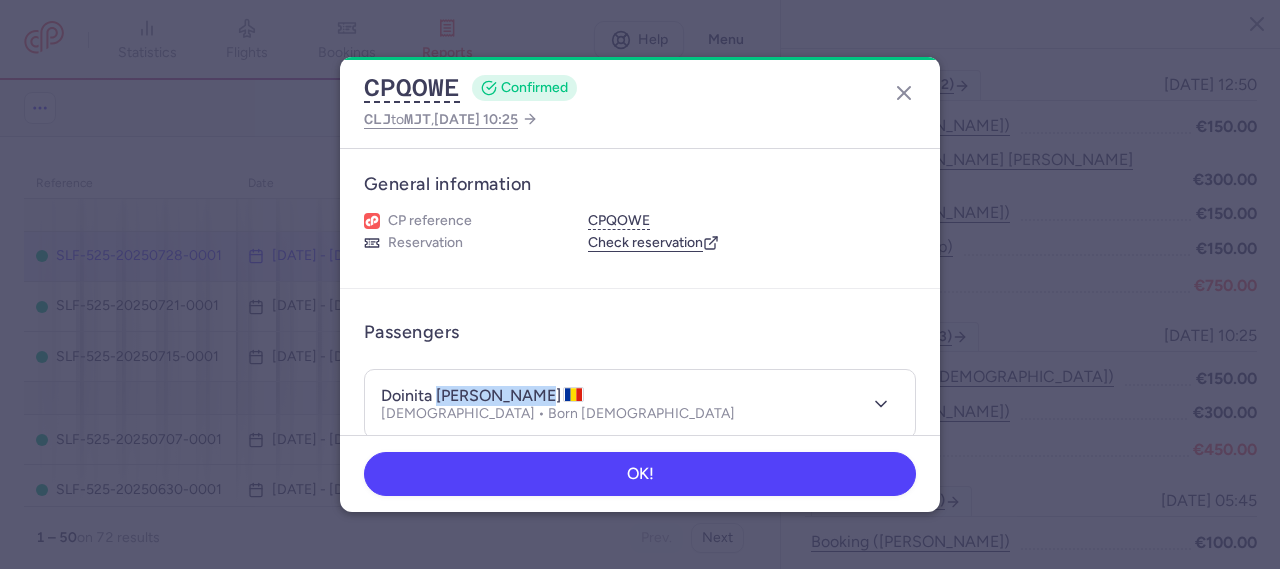 click on "doinita [PERSON_NAME]" at bounding box center [482, 396] 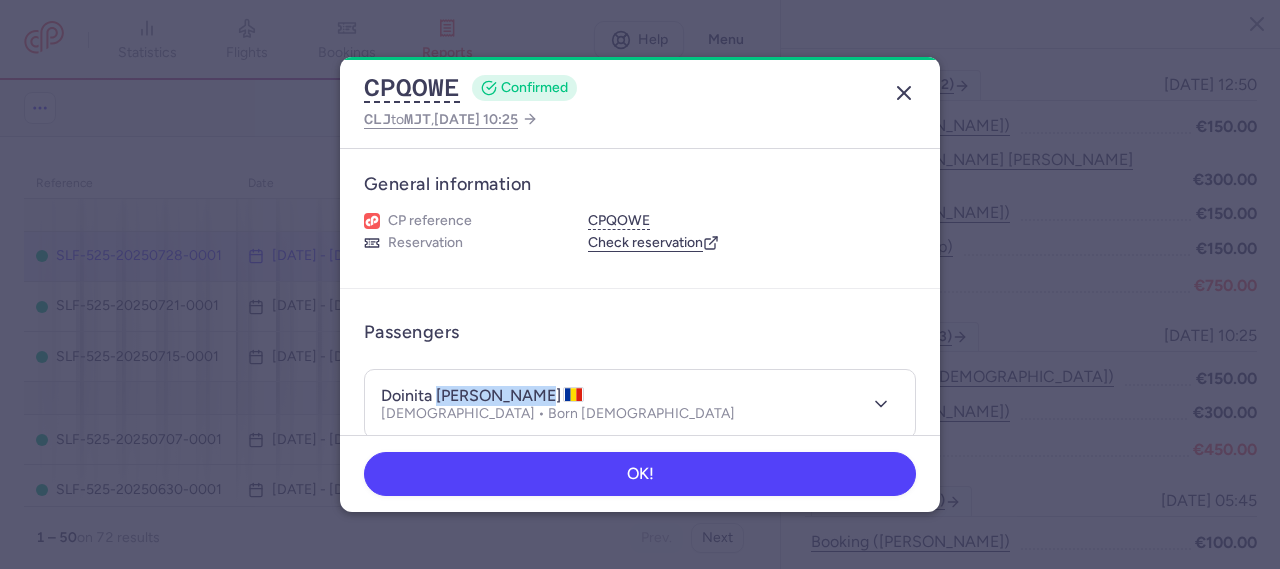 click 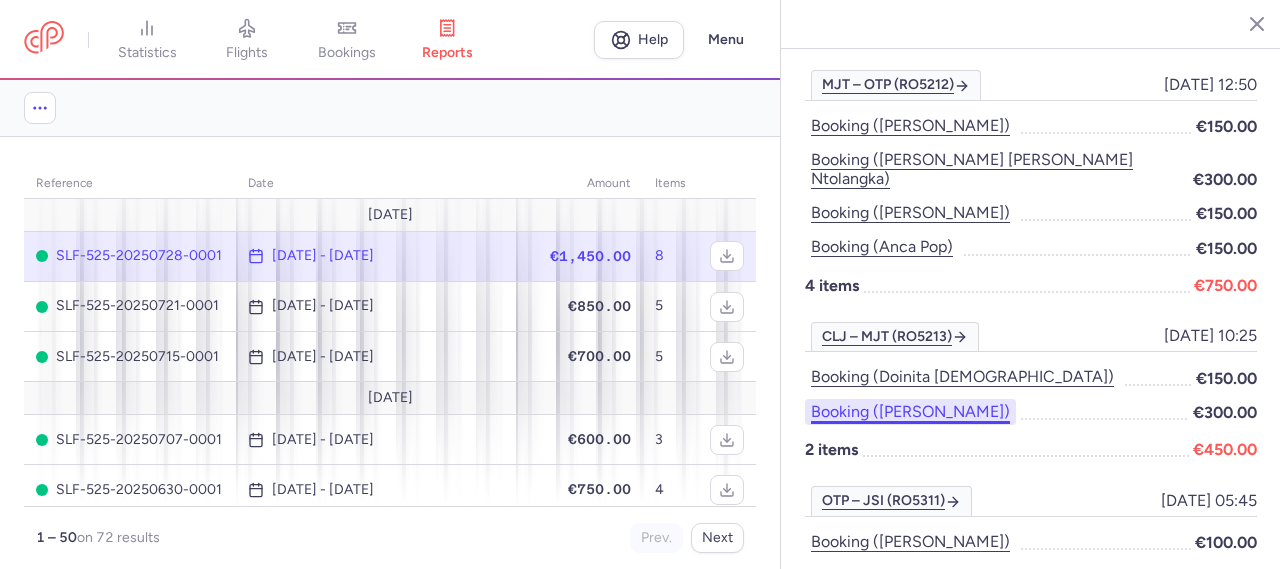 click on "Booking ([PERSON_NAME])" at bounding box center [910, 412] 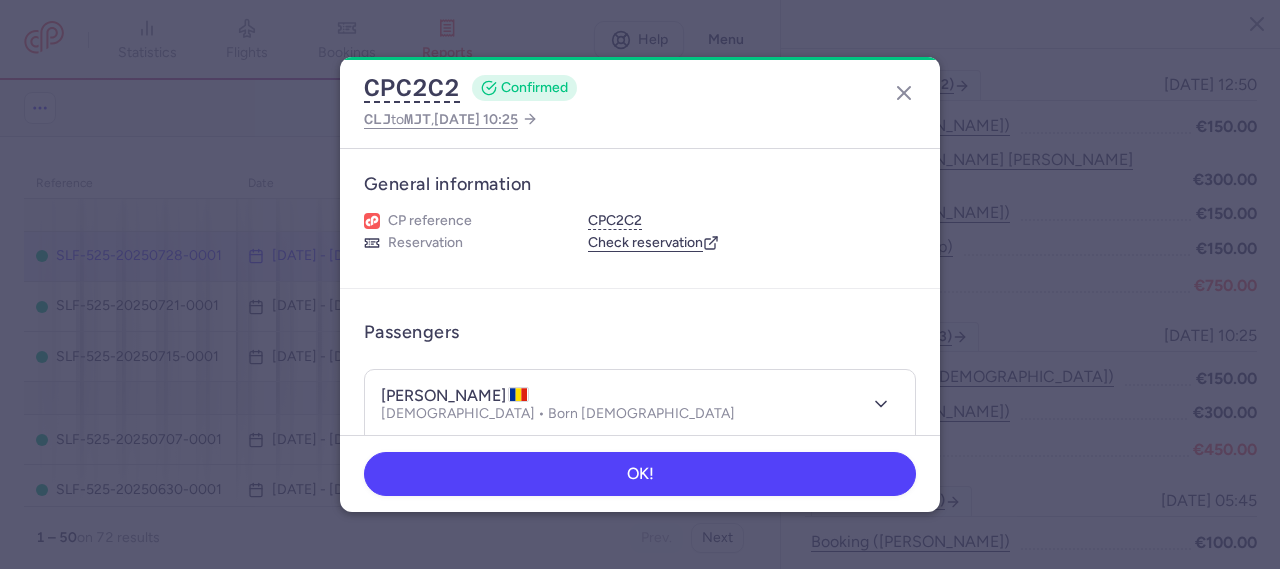 click on "[PERSON_NAME]" at bounding box center (455, 396) 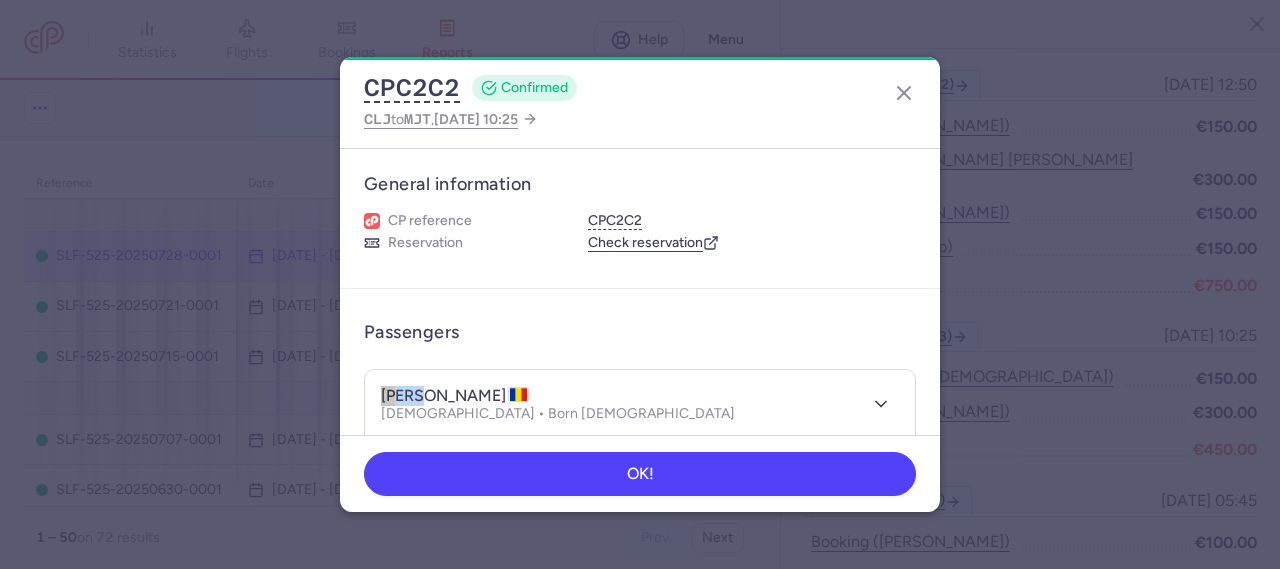 click on "[PERSON_NAME]" at bounding box center (455, 396) 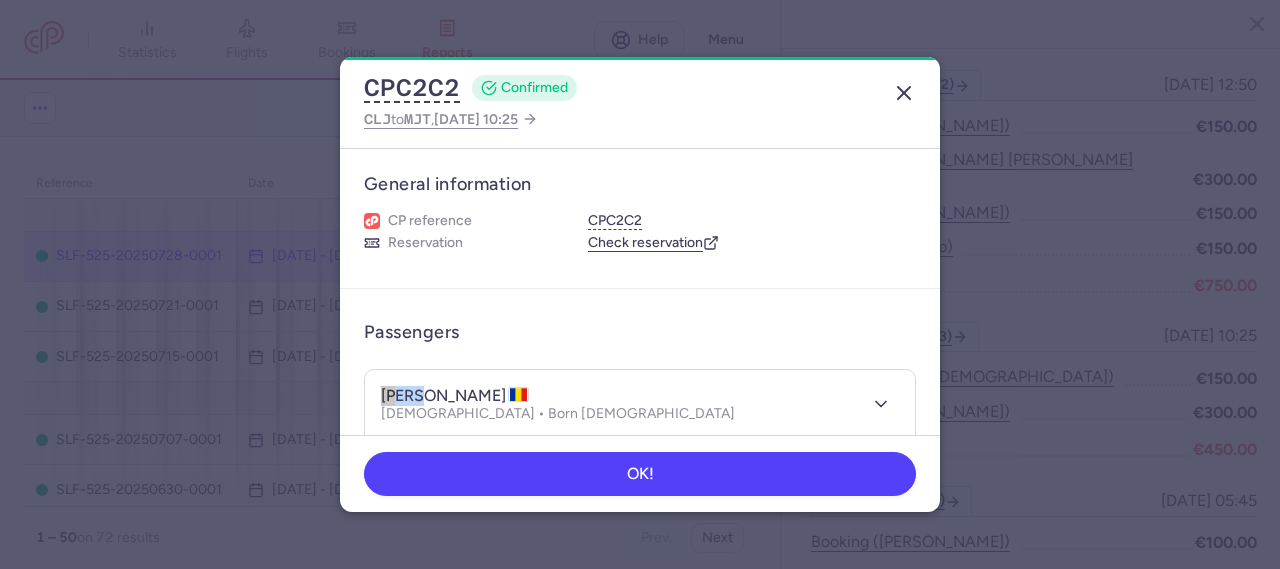 click 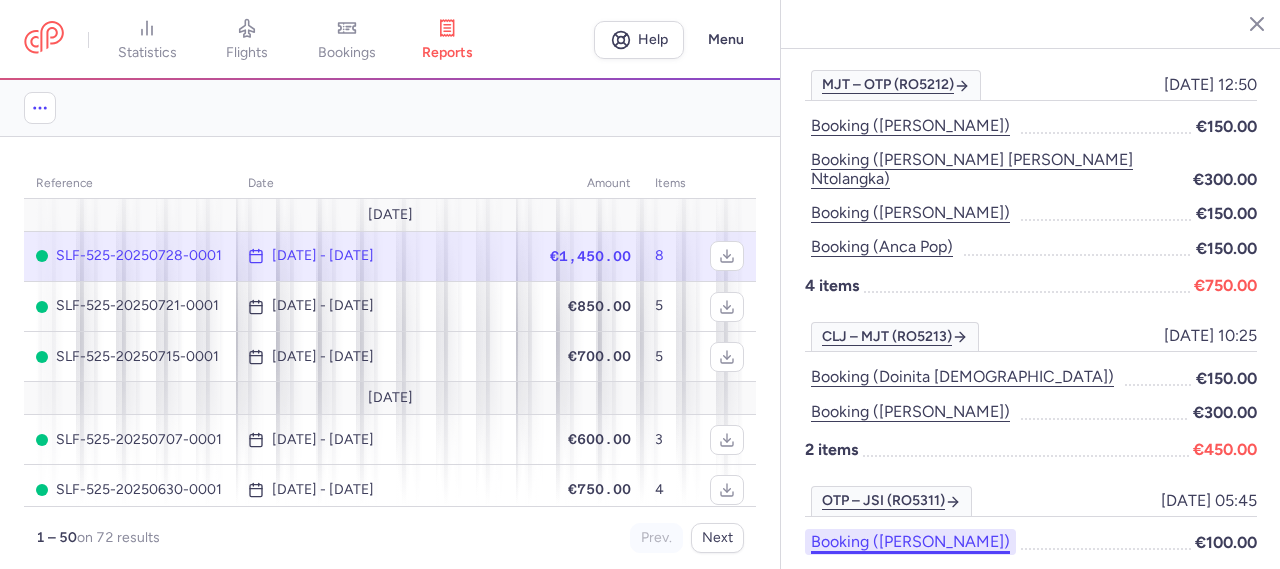 click on "Booking ([PERSON_NAME])" at bounding box center (910, 542) 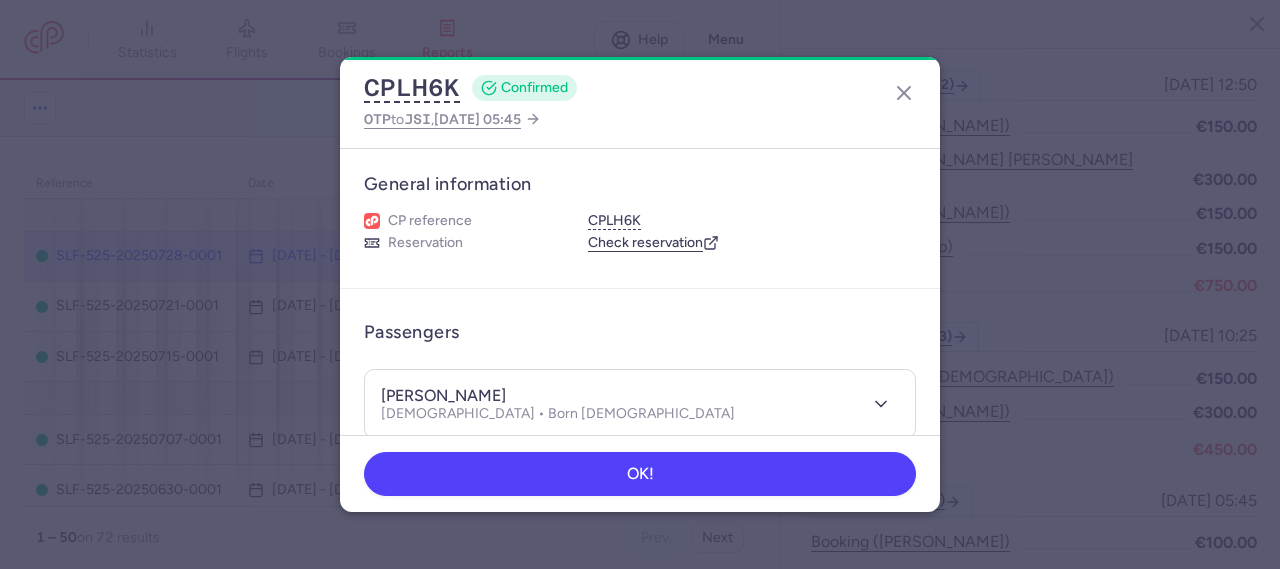 click on "[PERSON_NAME]" at bounding box center [443, 396] 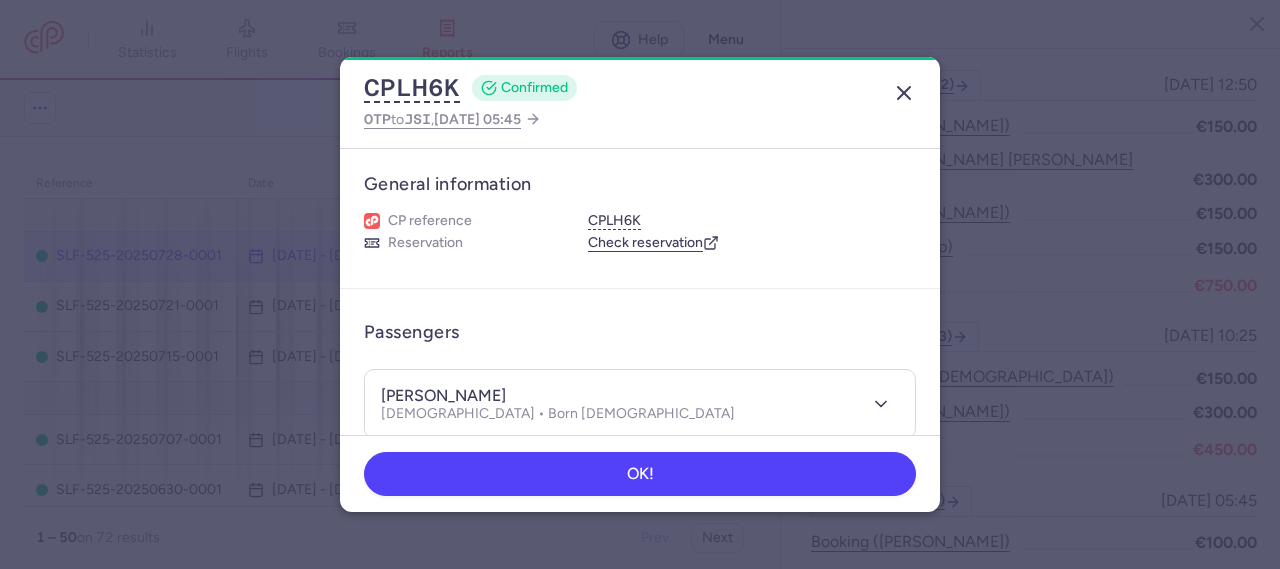 click 